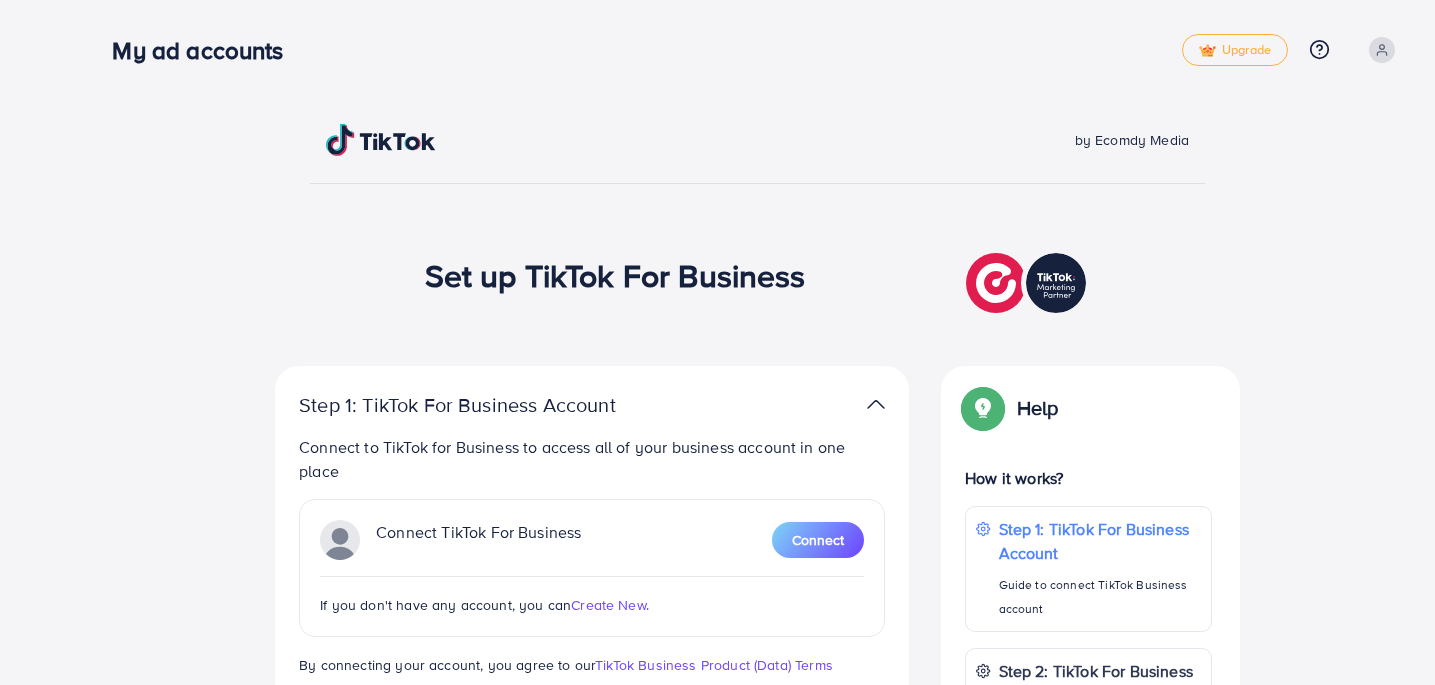 scroll, scrollTop: 0, scrollLeft: 0, axis: both 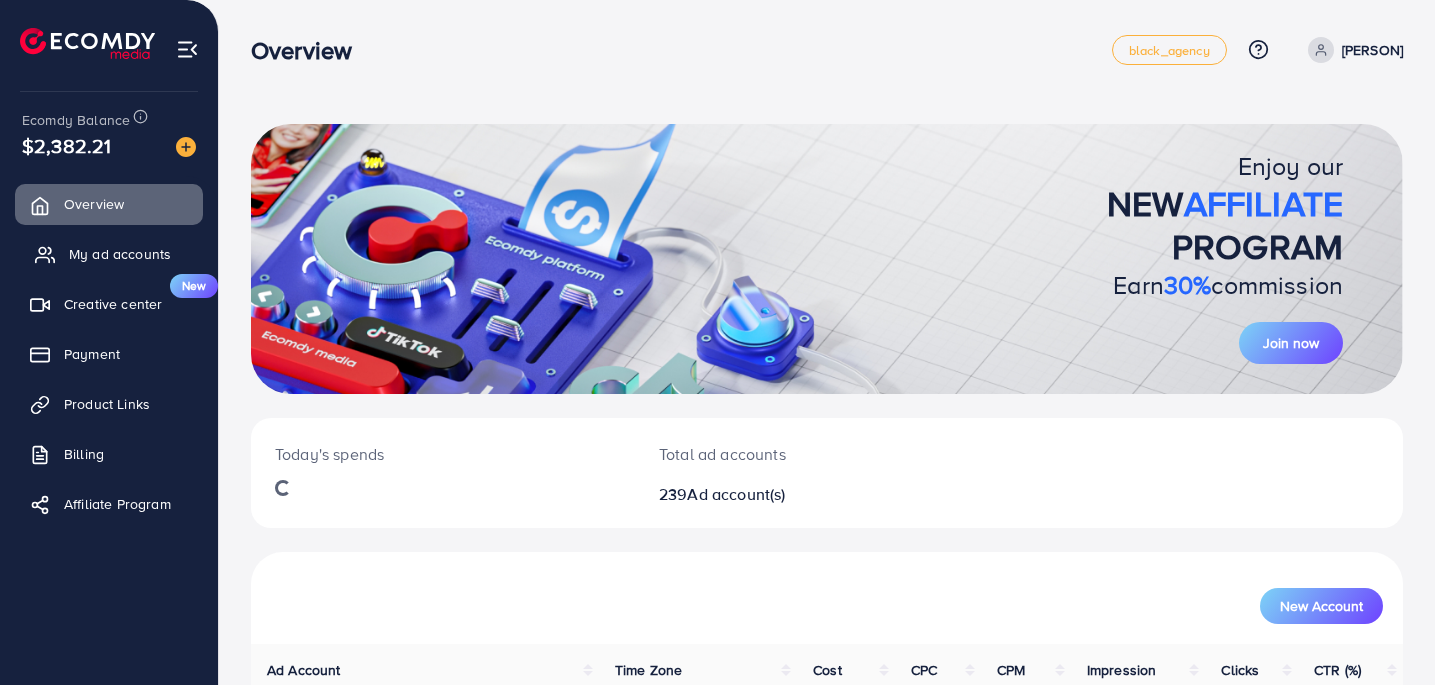 click on "My ad accounts" at bounding box center (109, 254) 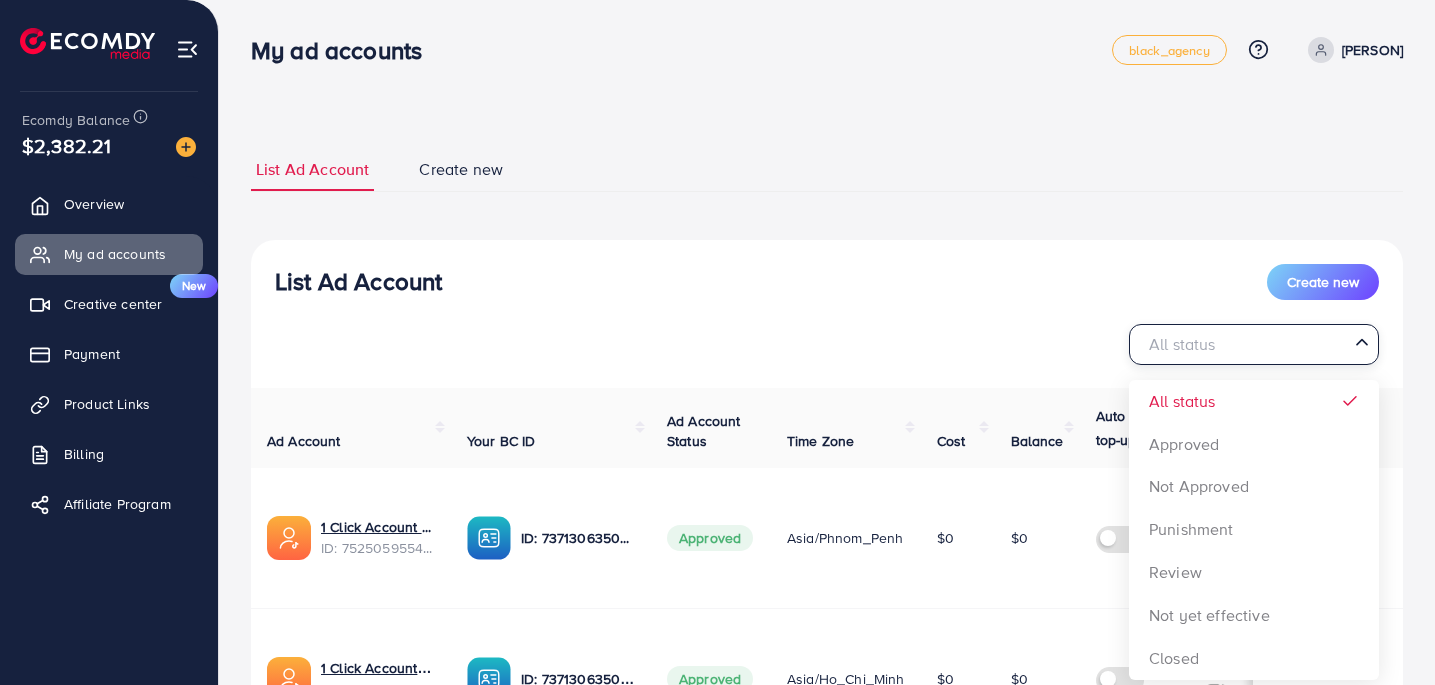 click on "All status
Loading..." at bounding box center (1254, 344) 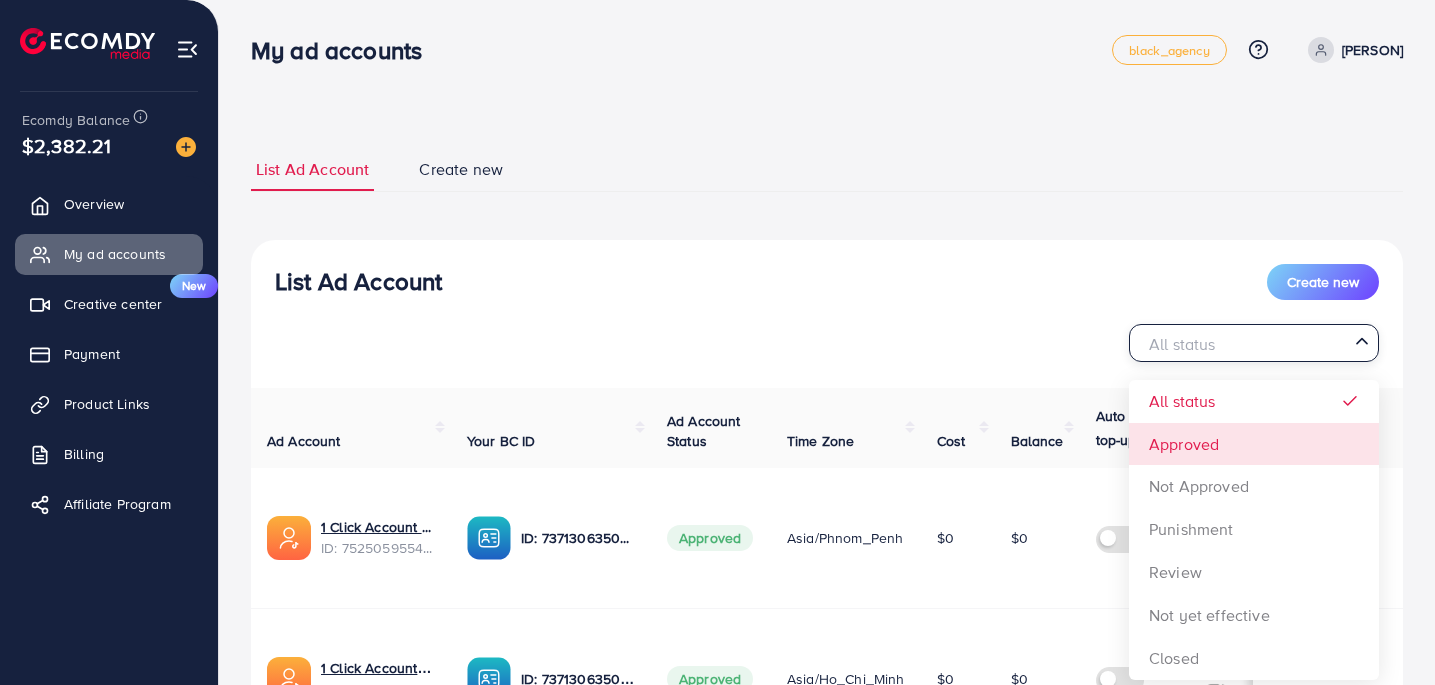 click on "List Ad Account   Create new
All status
Loading...
All status
Approved
Not Approved
Punishment
Review
Not yet effective
Closed
Ad Account Your BC ID Ad Account Status Time Zone Cost Balance Auto top-up Threshold information Action            1 Click Account 117  ID: [ID] ID: [ID]  Approved   Asia/Phnom_Penh   $0   $0   $ ---   $ ---   Add Fund   Withdraw       1 Click Account 116  ID: [ID] ID: [ID]  Approved   Asia/Ho_Chi_Minh   $0   $0   $ ---   $ ---   Add Fund   Withdraw       1 Click Account 115  ID: [ID] ID: [ID]  Approved   Asia/Phnom_Penh   $29.31   $0.69   $ ---   $ ---   Add Fund   Withdraw       1 Click - [PERSON] 5  ID: [ID] ID: [ID]  Approved   Asia/Phnom_Penh   $0   $75.74" at bounding box center [827, 1103] 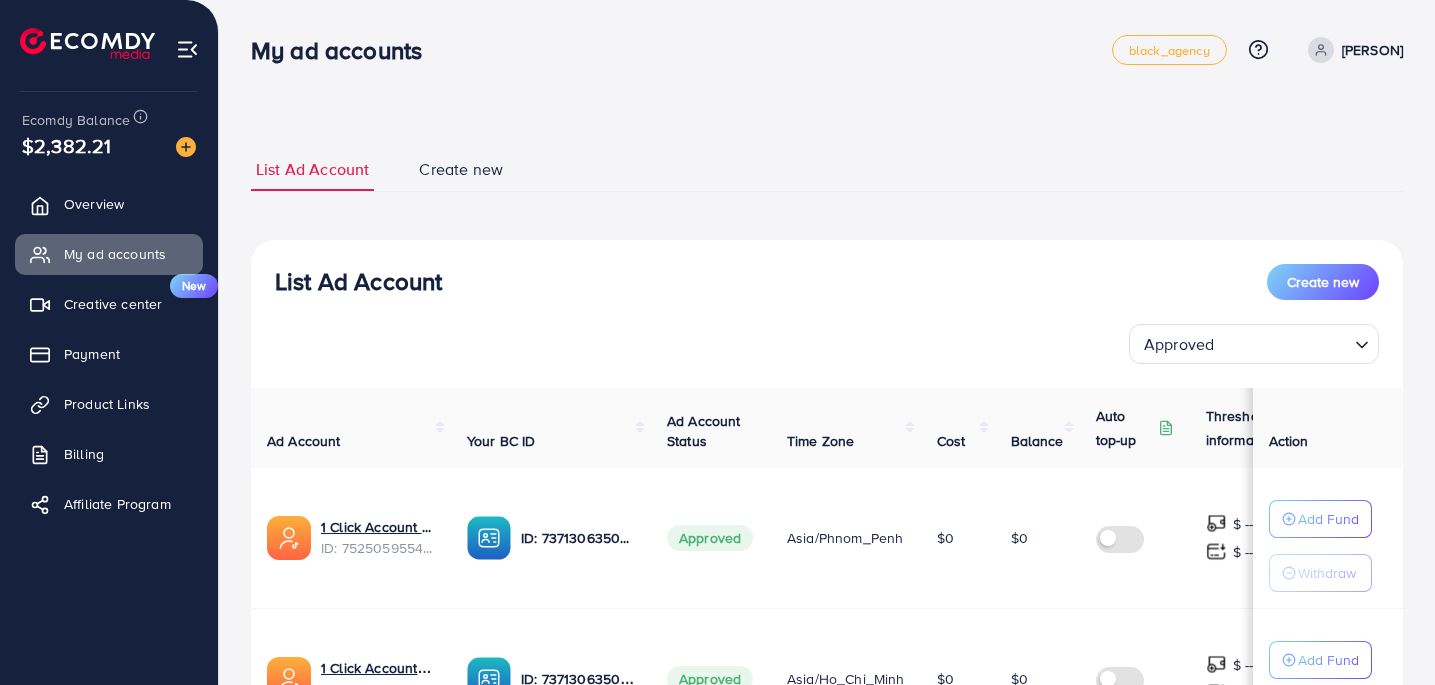 scroll, scrollTop: 1341, scrollLeft: 0, axis: vertical 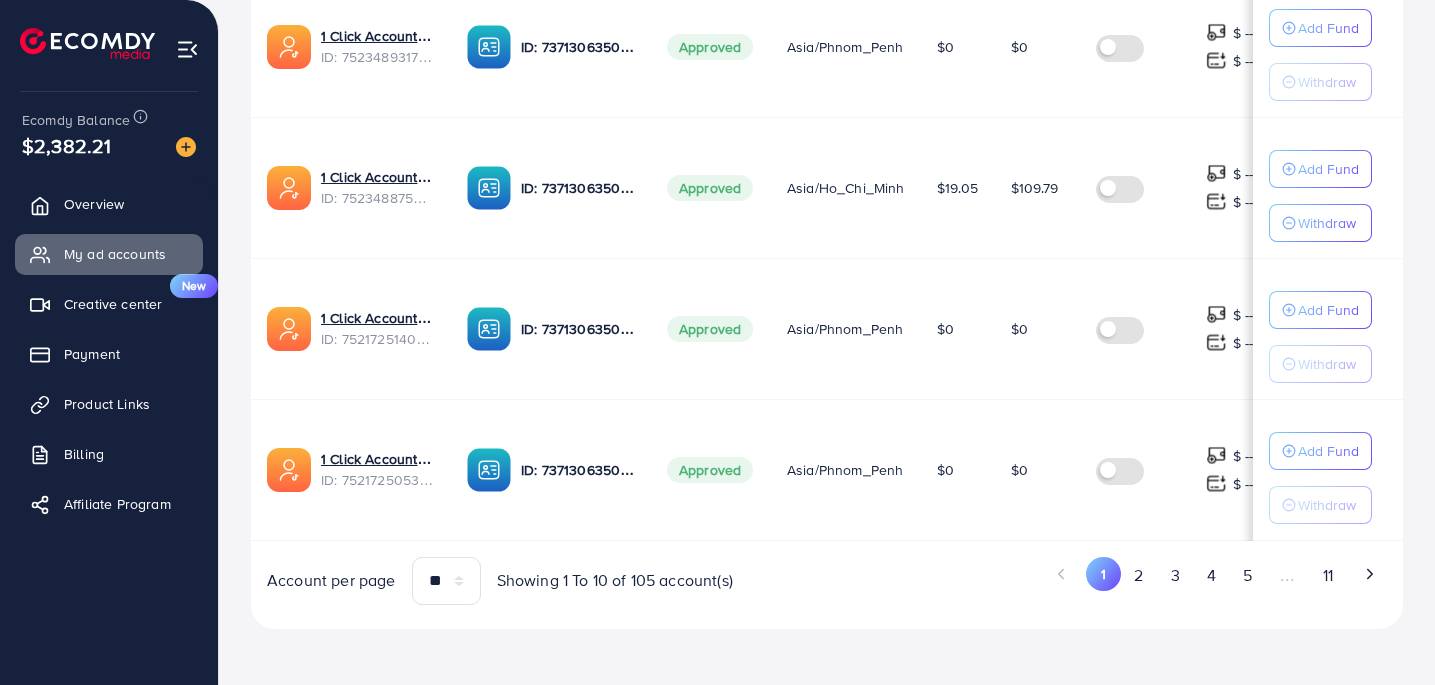 click on "List Ad Account   Create new
Approved
Loading...                   Ad Account Your BC ID Ad Account Status Time Zone Cost Balance Auto top-up Threshold information Action            1 Click Account 117  ID: [ID] ID: [ID]  Approved   Asia/Phnom_Penh   $0   $0   $ ---   $ ---   Add Fund   Withdraw       1 Click Account 116  ID: [ID] ID: [ID]  Approved   Asia/Ho_Chi_Minh   $0   $0   $ ---   $ ---   Add Fund   Withdraw       1 Click Account 115  ID: [ID] ID: [ID]  Approved   Asia/Phnom_Penh   $29.31   $0.69   $ ---   $ ---   Add Fund   Withdraw       1 Click - [PERSON] 5  ID: [ID] ID: [ID]  Approved   Asia/Phnom_Penh   $0   $75.74   $ ---   $ ---   Add Fund   Withdraw       1 Click Account 113  ID: [ID] ID: [ID]  Approved   Asia/Phnom_Penh   $0   $0   $ ---   $ ---   Add Fund   Withdraw       1 Click Account 112   Approved" at bounding box center [827, -234] 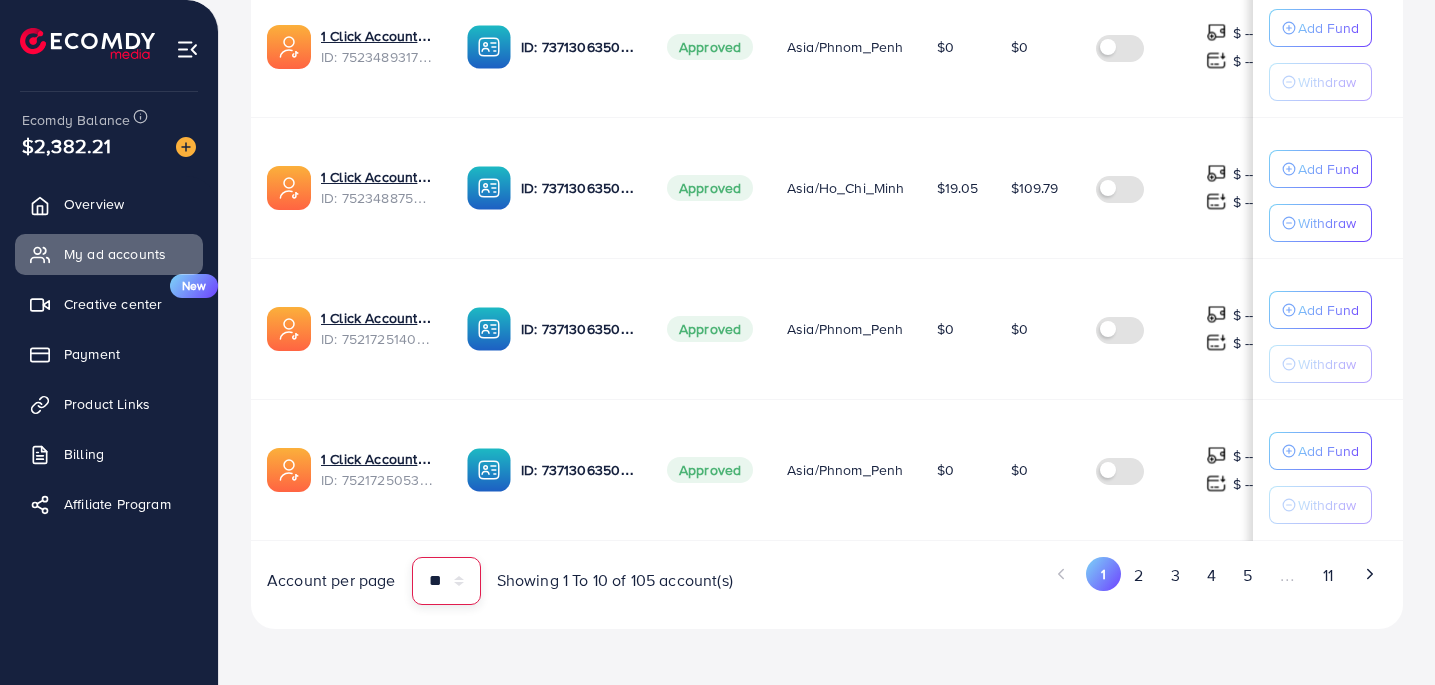 click on "** ** ** ***" at bounding box center [446, 581] 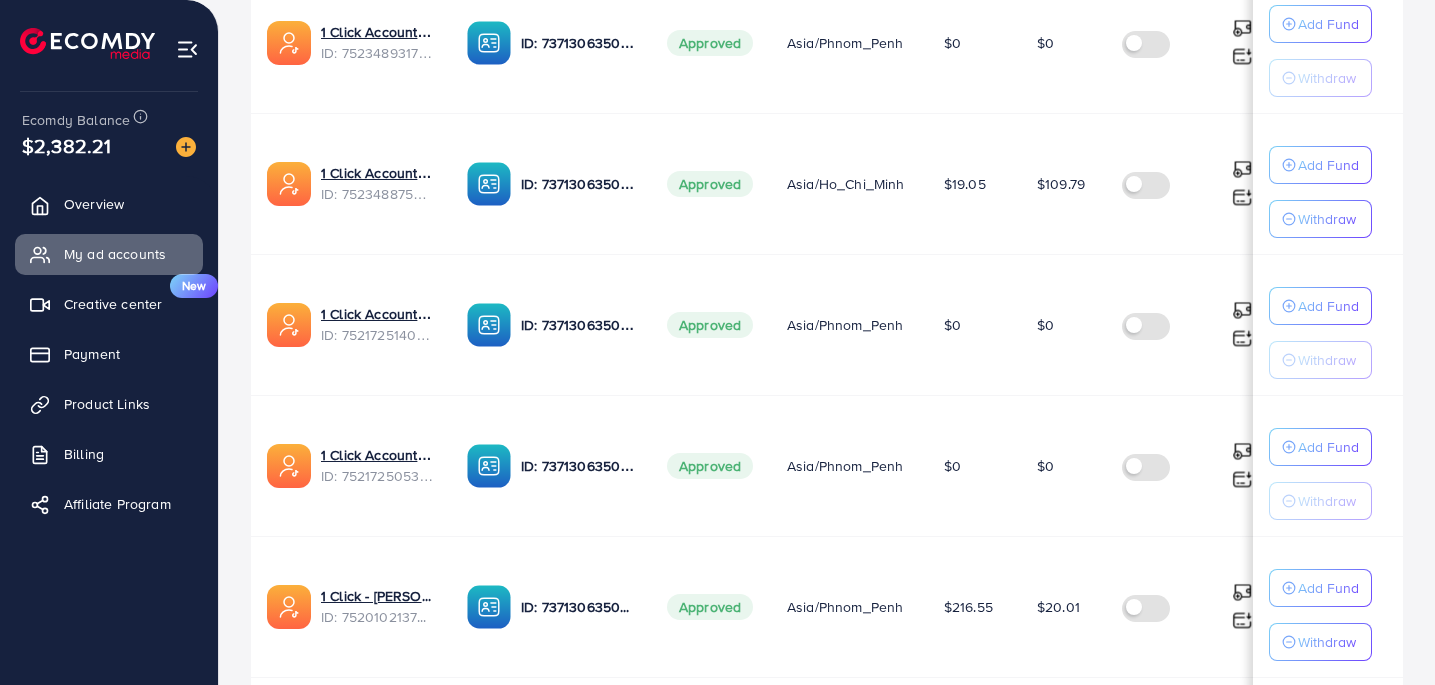 scroll, scrollTop: 0, scrollLeft: 0, axis: both 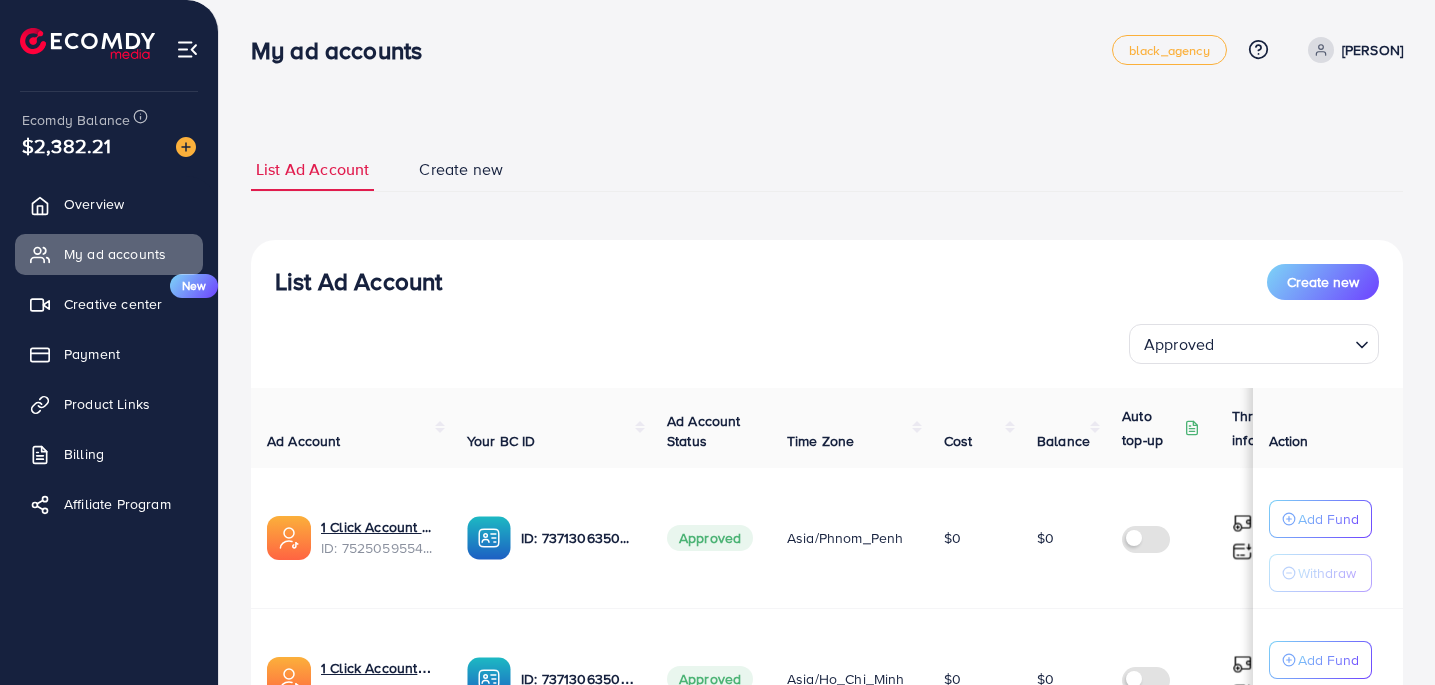 click on "List Ad Account   Create new
Approved
Loading..." at bounding box center (827, 314) 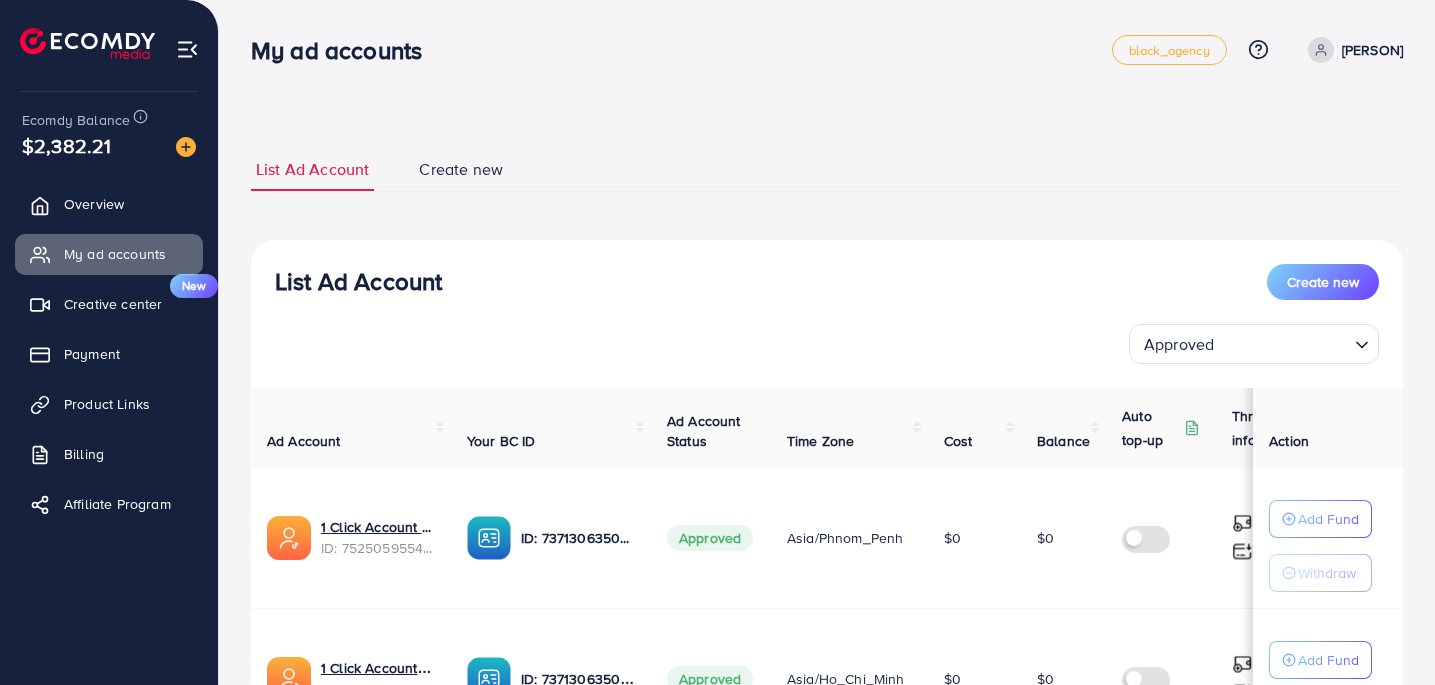 scroll, scrollTop: 1192, scrollLeft: 0, axis: vertical 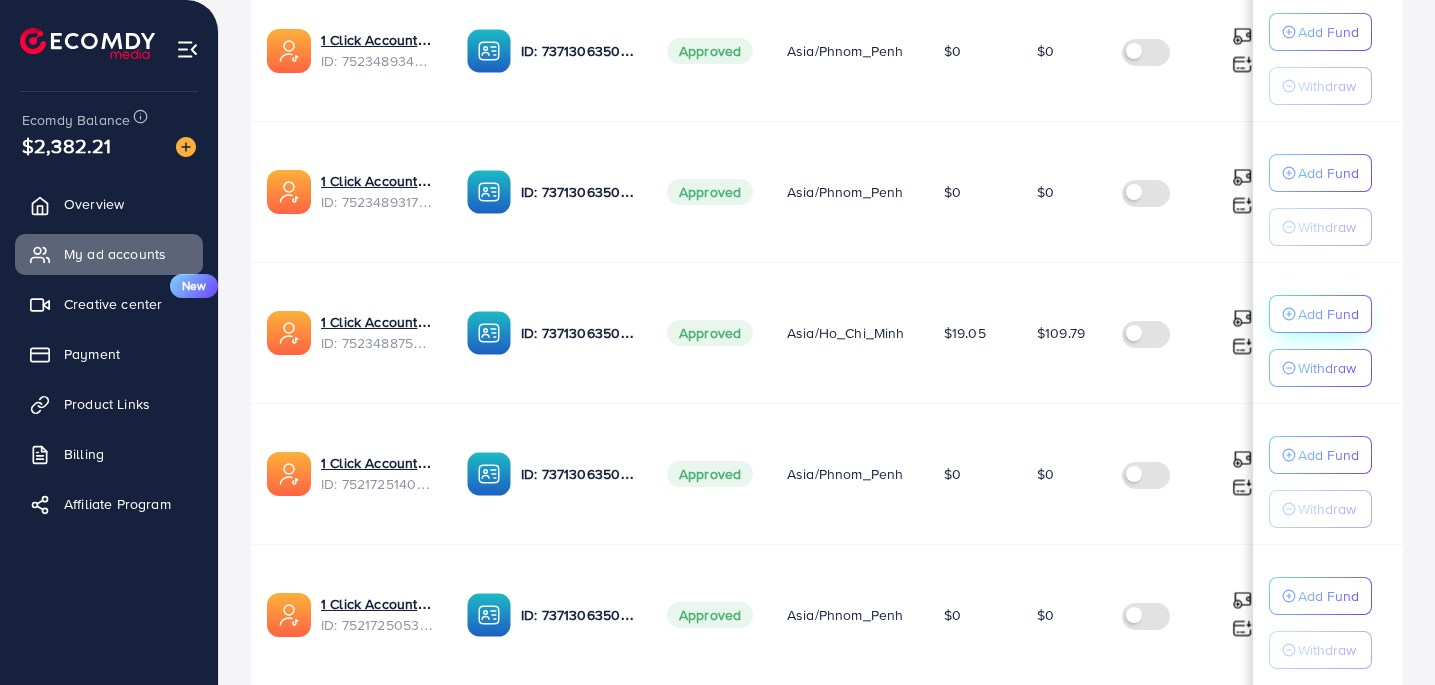 click 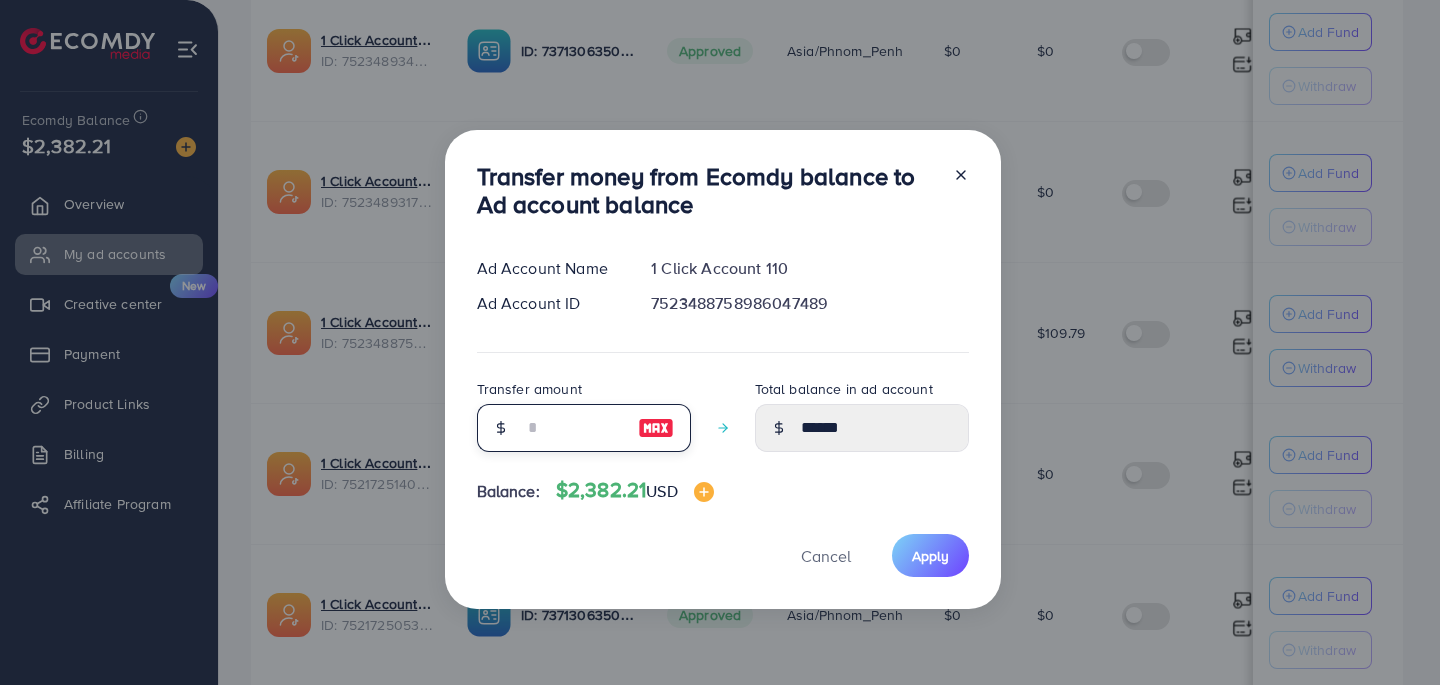 click at bounding box center (573, 428) 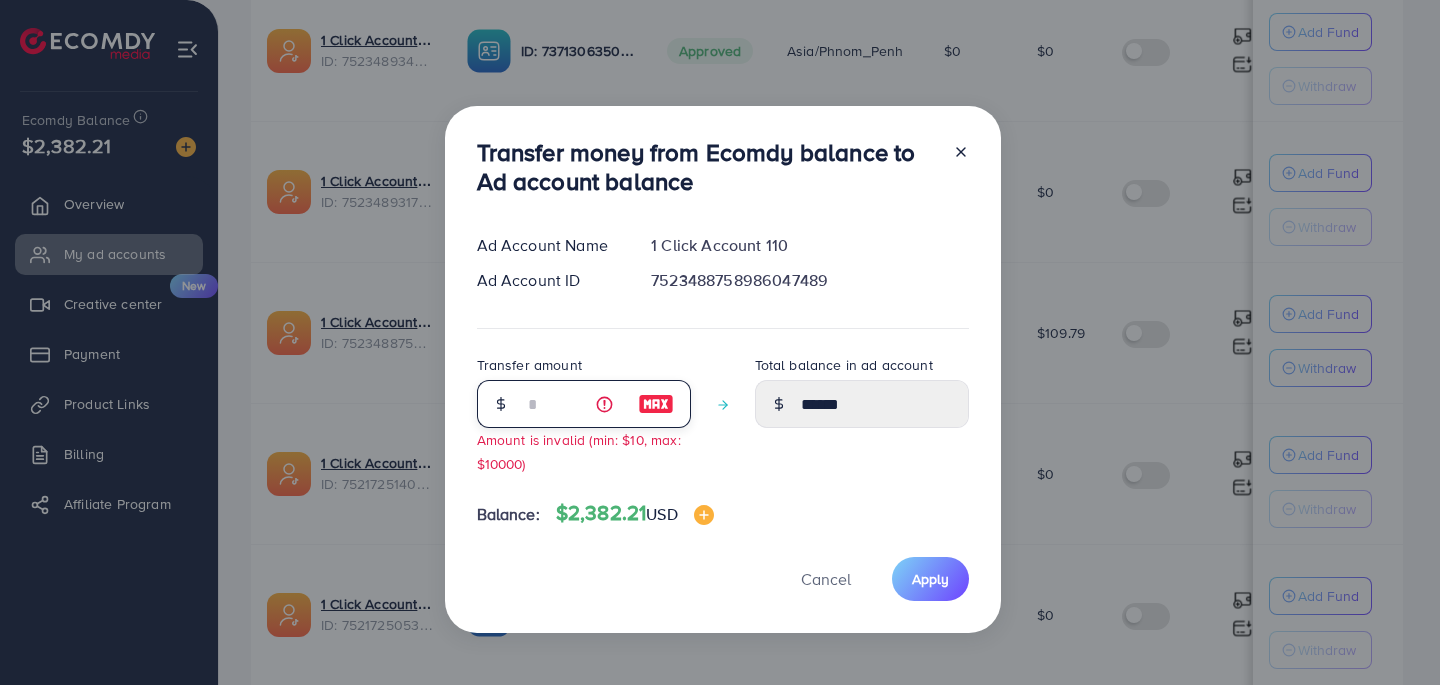 type on "**" 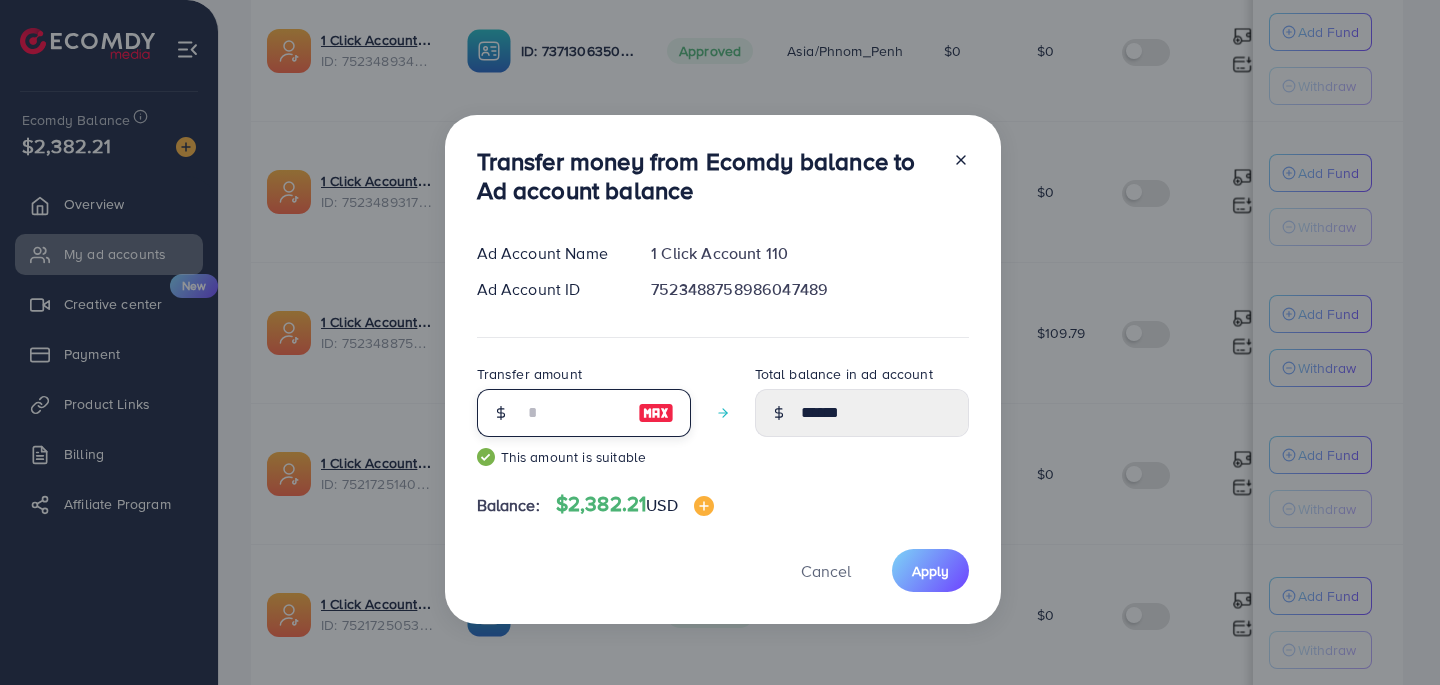 type on "***" 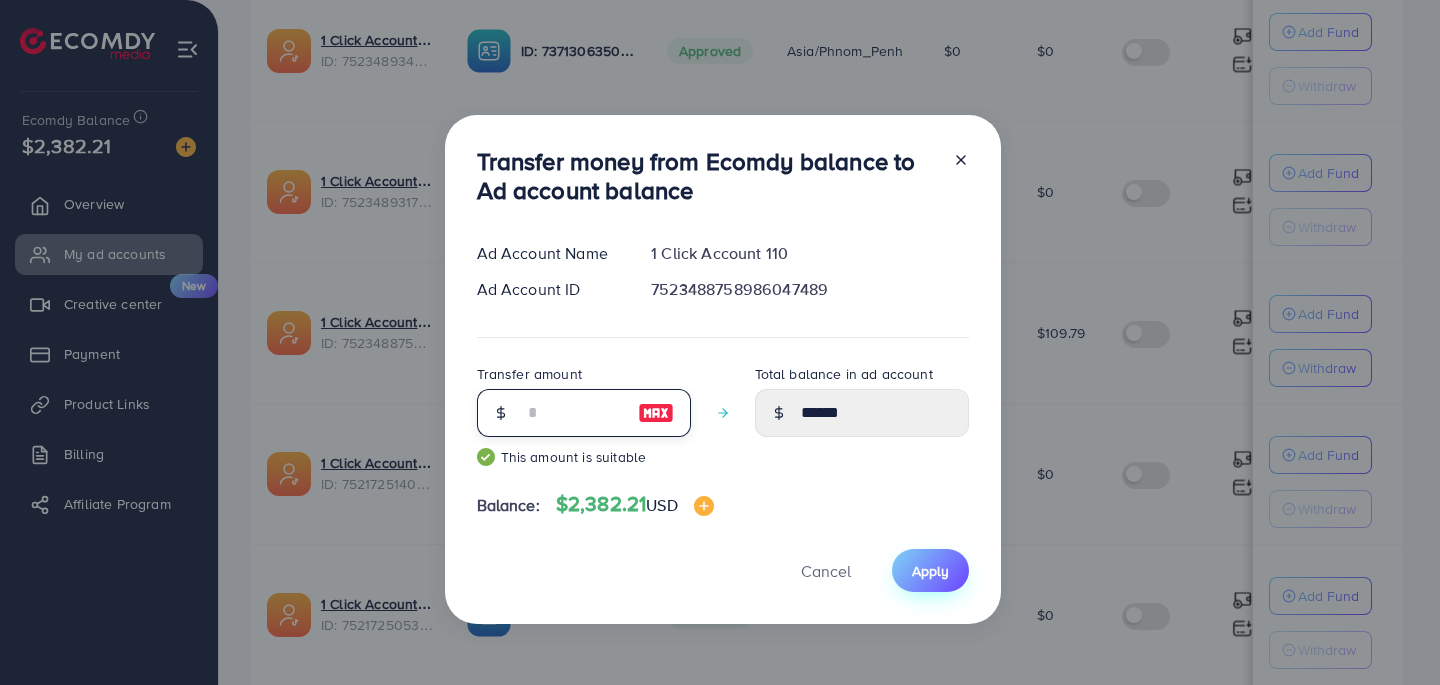 type on "***" 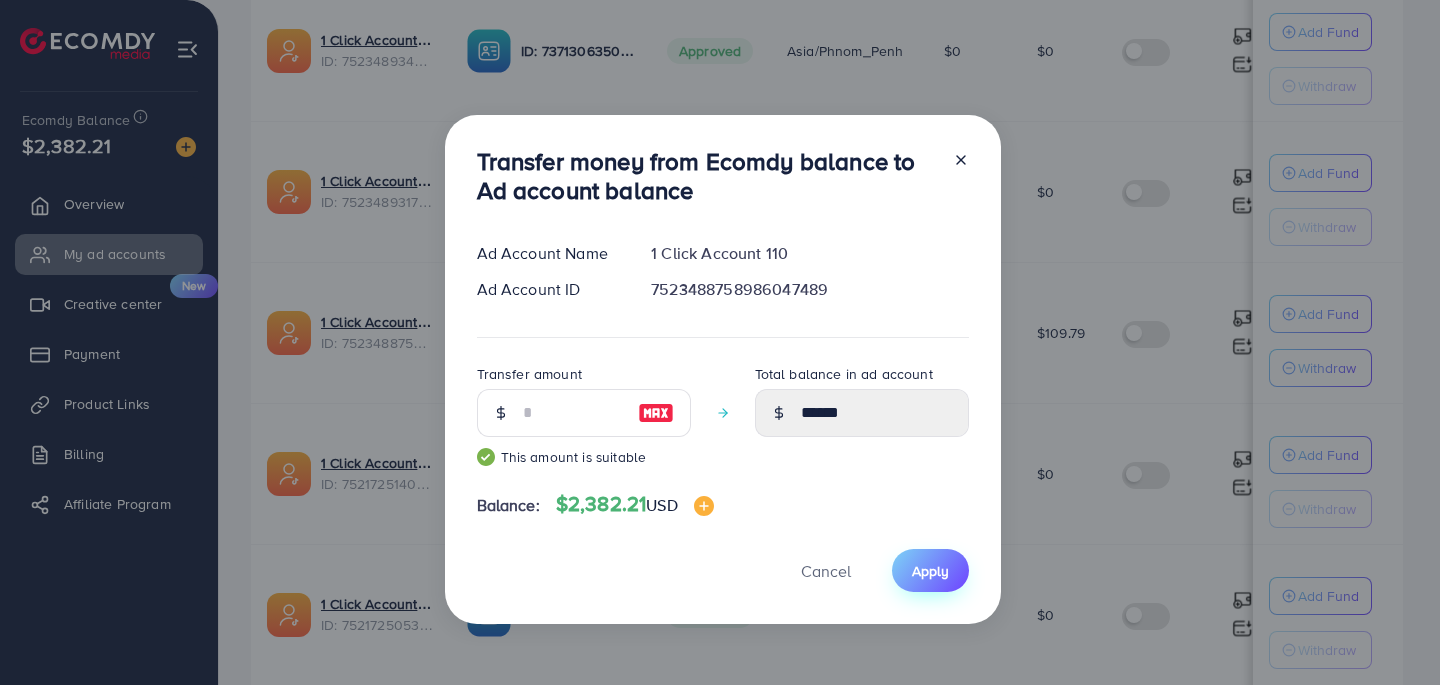 click on "Apply" at bounding box center [930, 571] 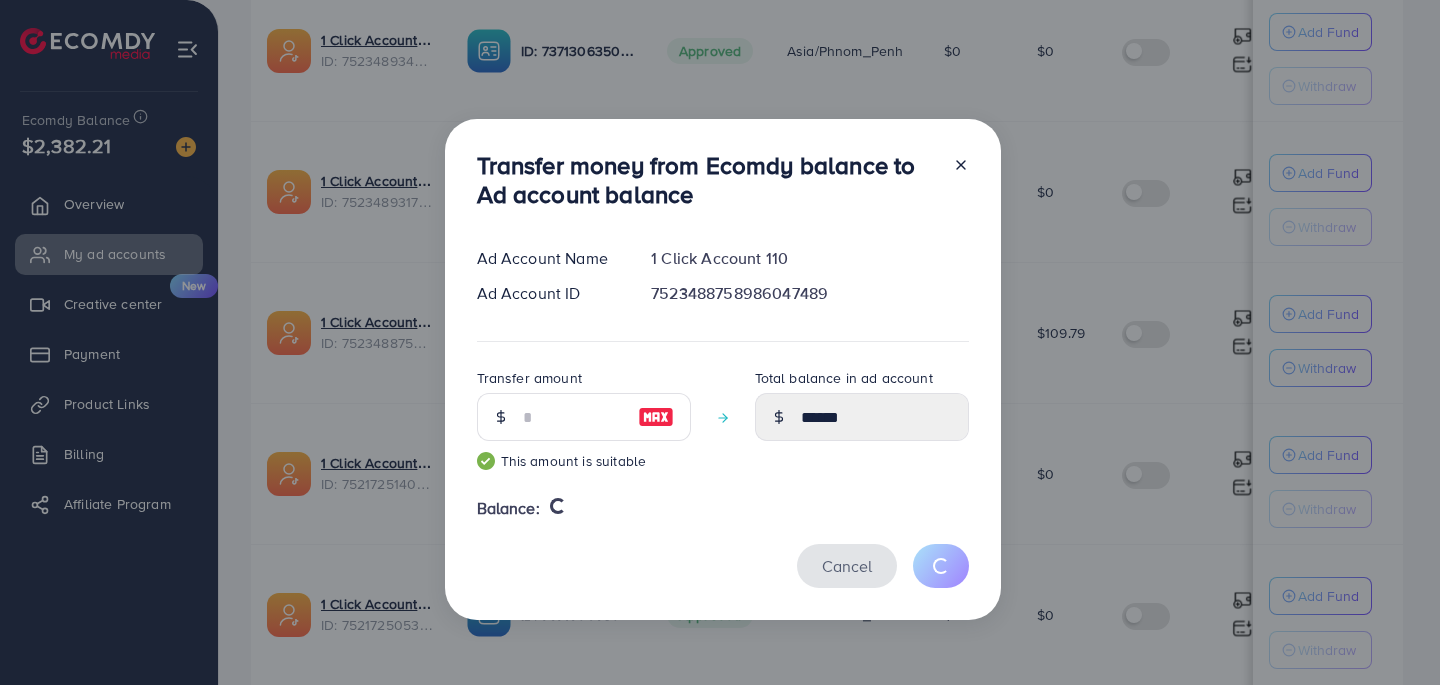 type 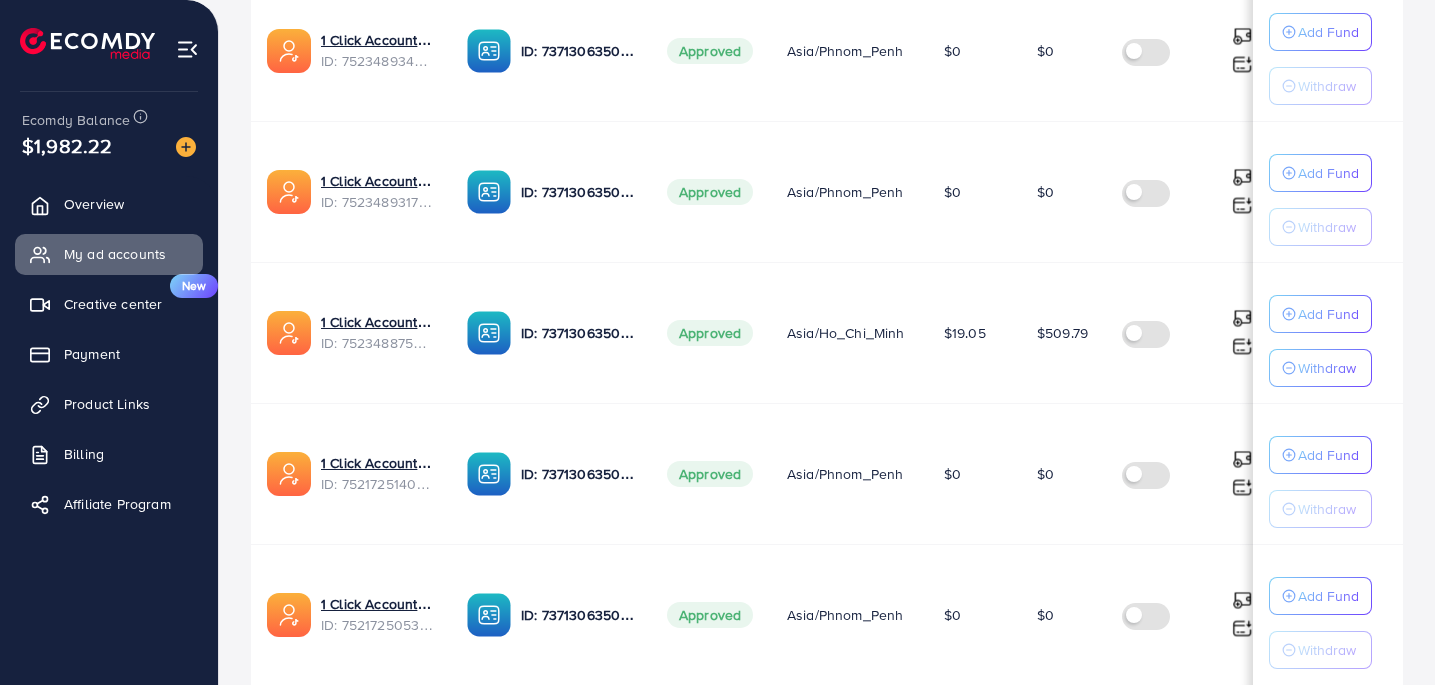 scroll, scrollTop: 12049, scrollLeft: 0, axis: vertical 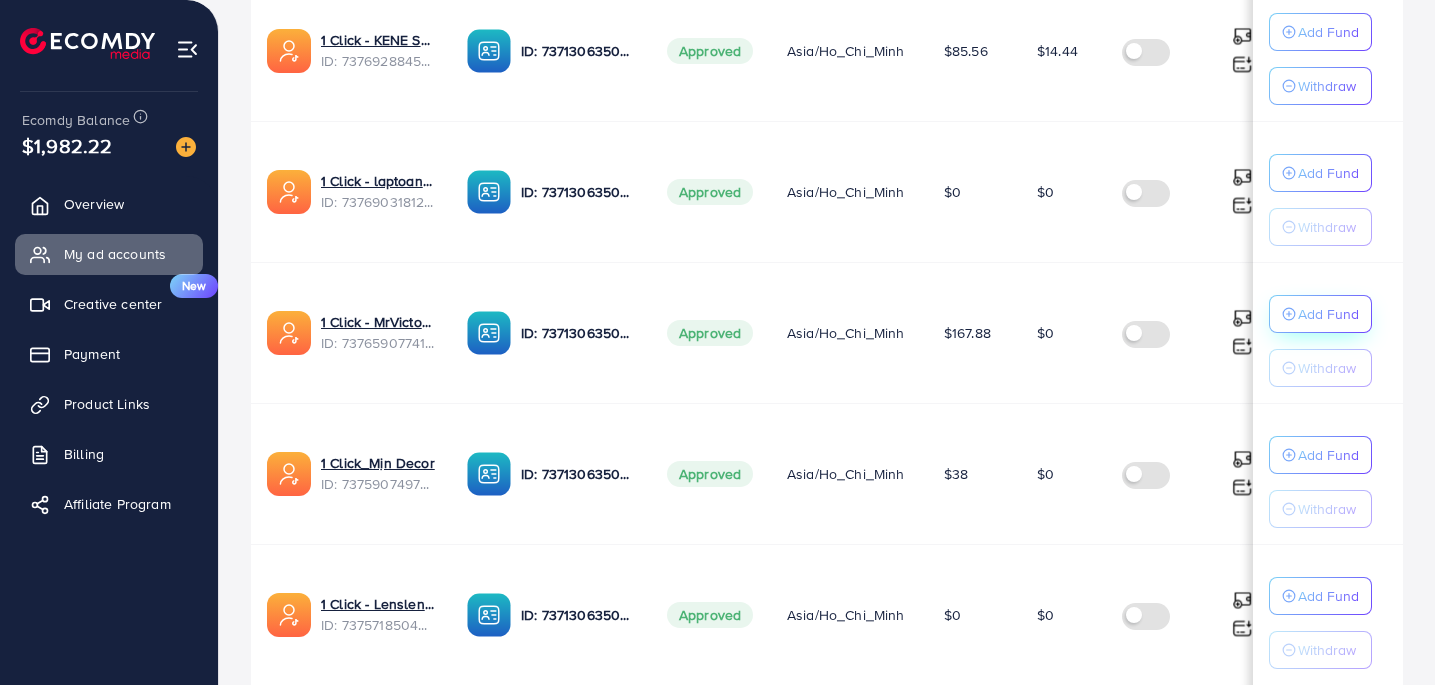 click on "Add Fund" at bounding box center (1328, -11530) 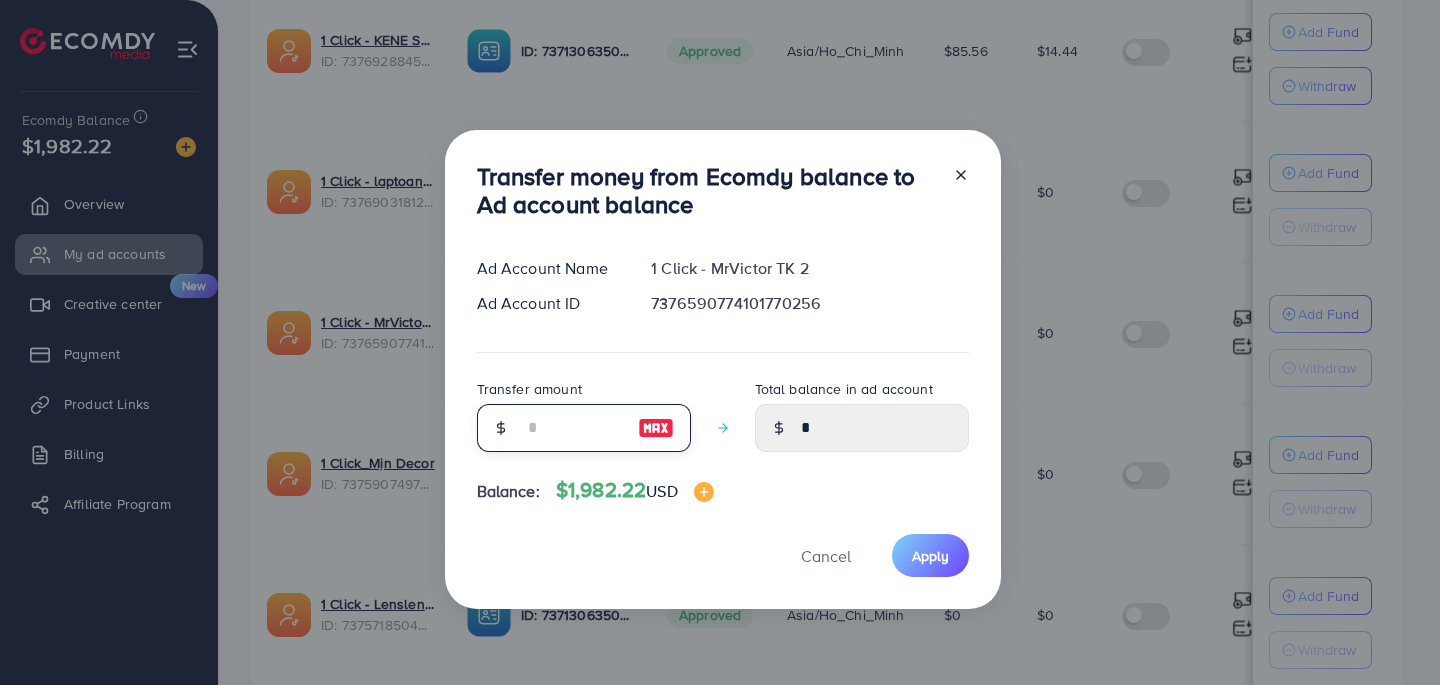 click at bounding box center [573, 428] 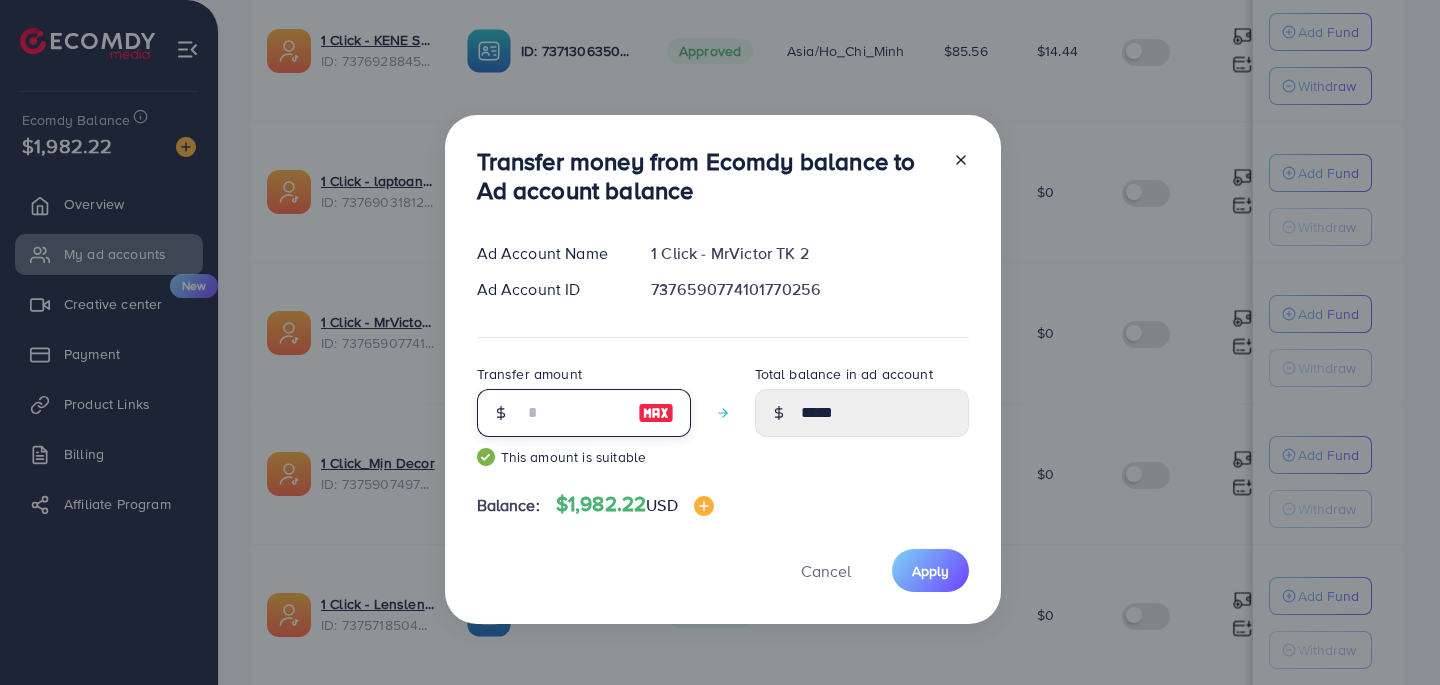 type on "***" 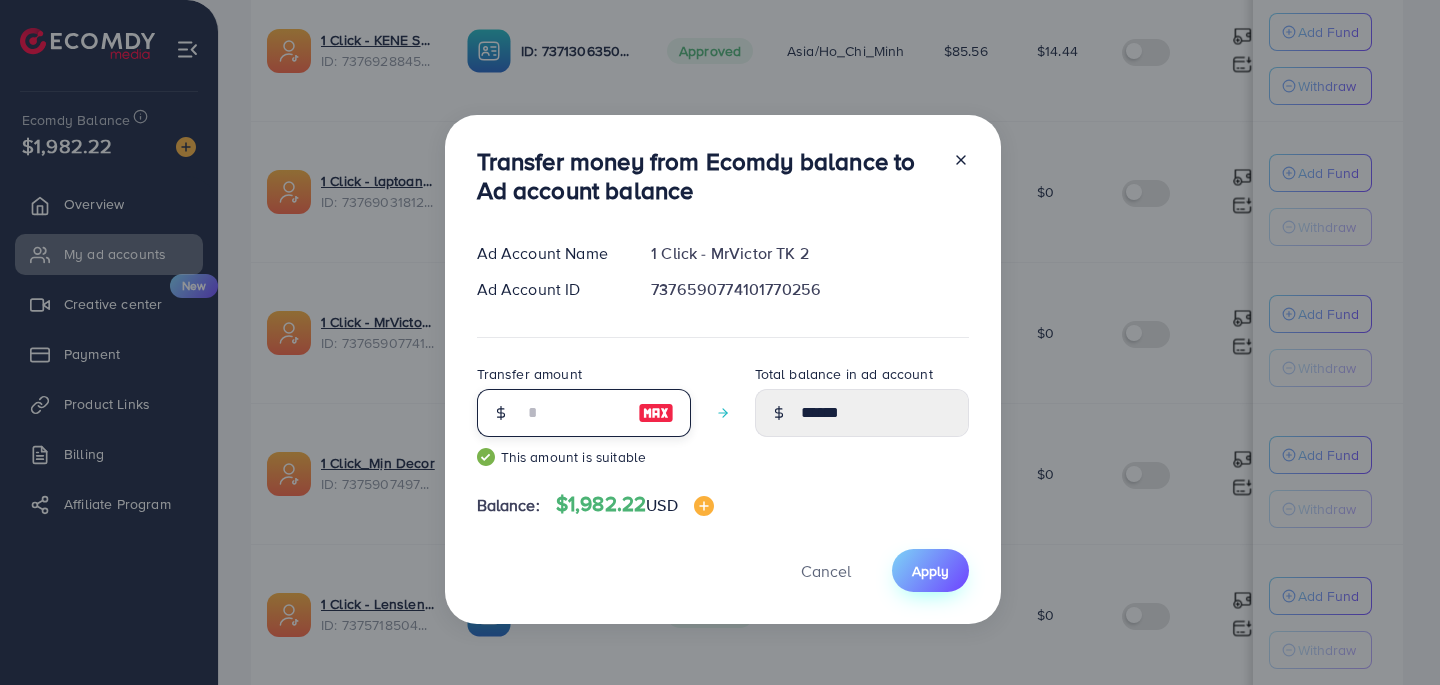 type on "***" 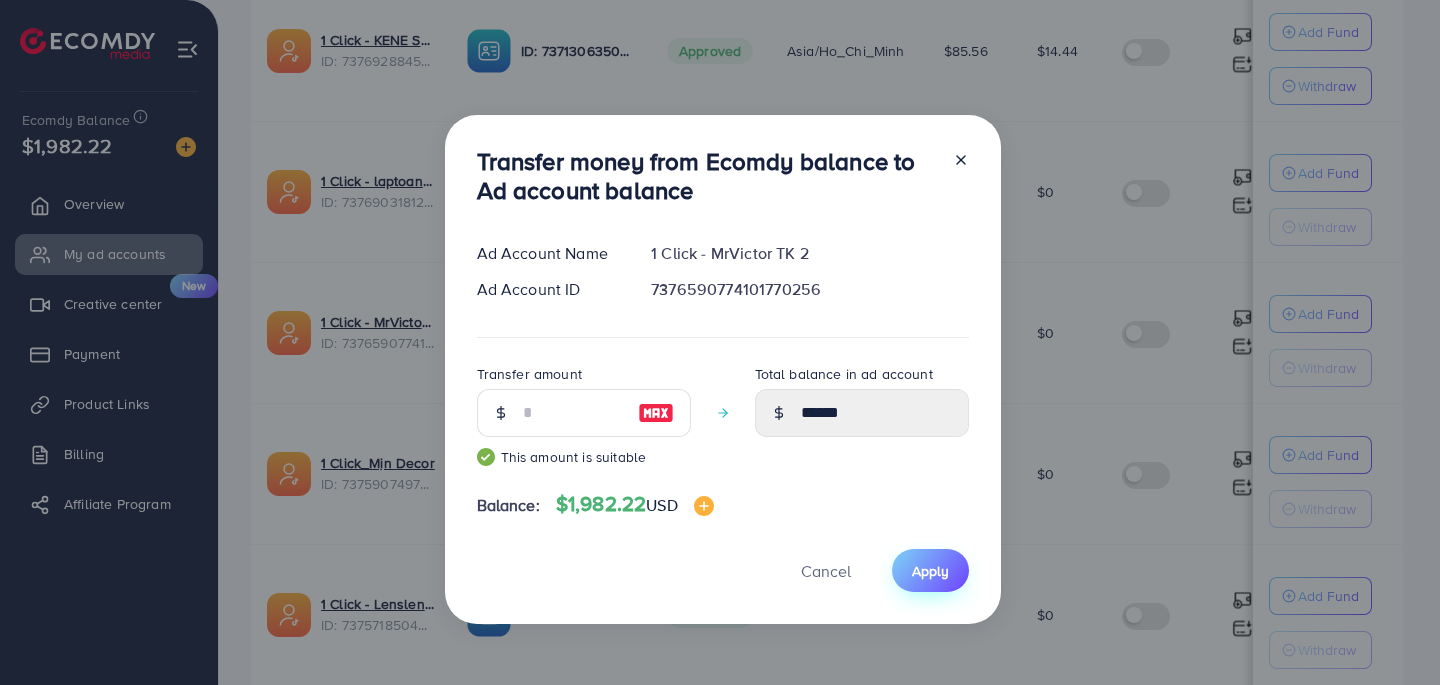 click on "Apply" at bounding box center [930, 571] 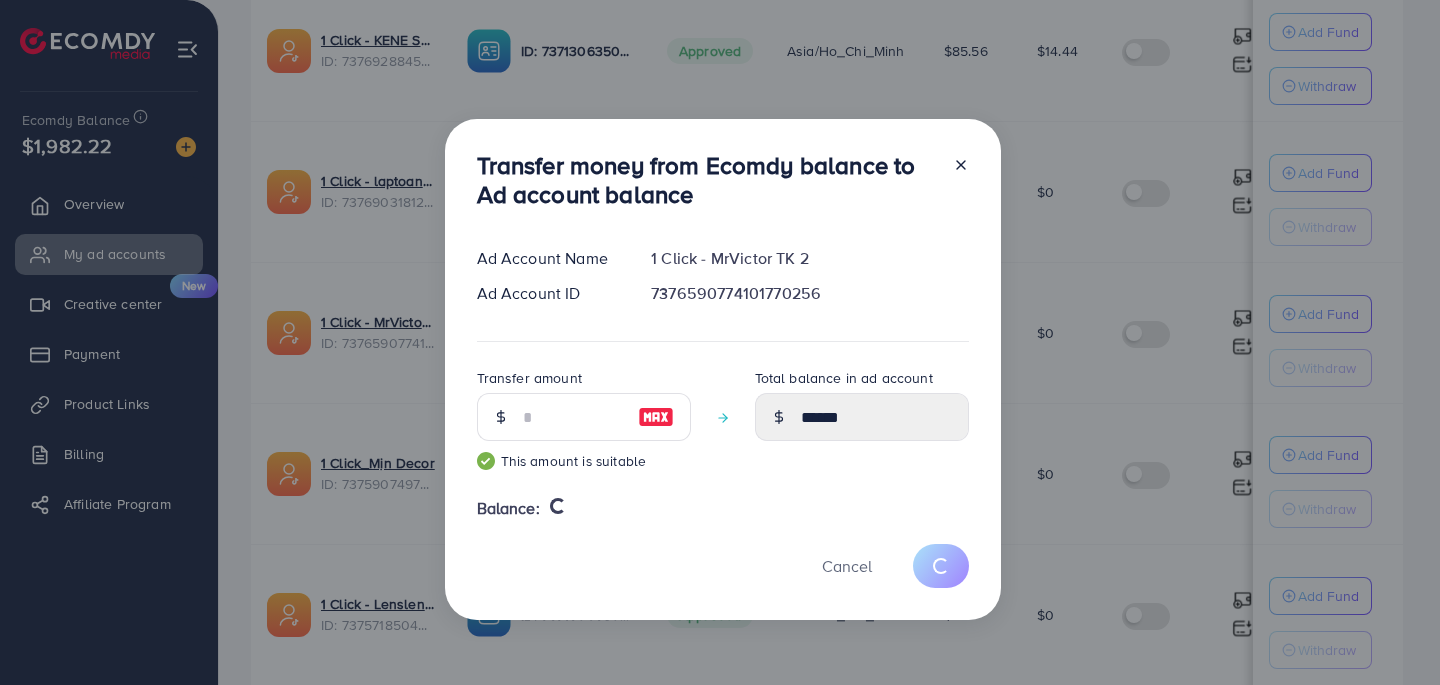 type 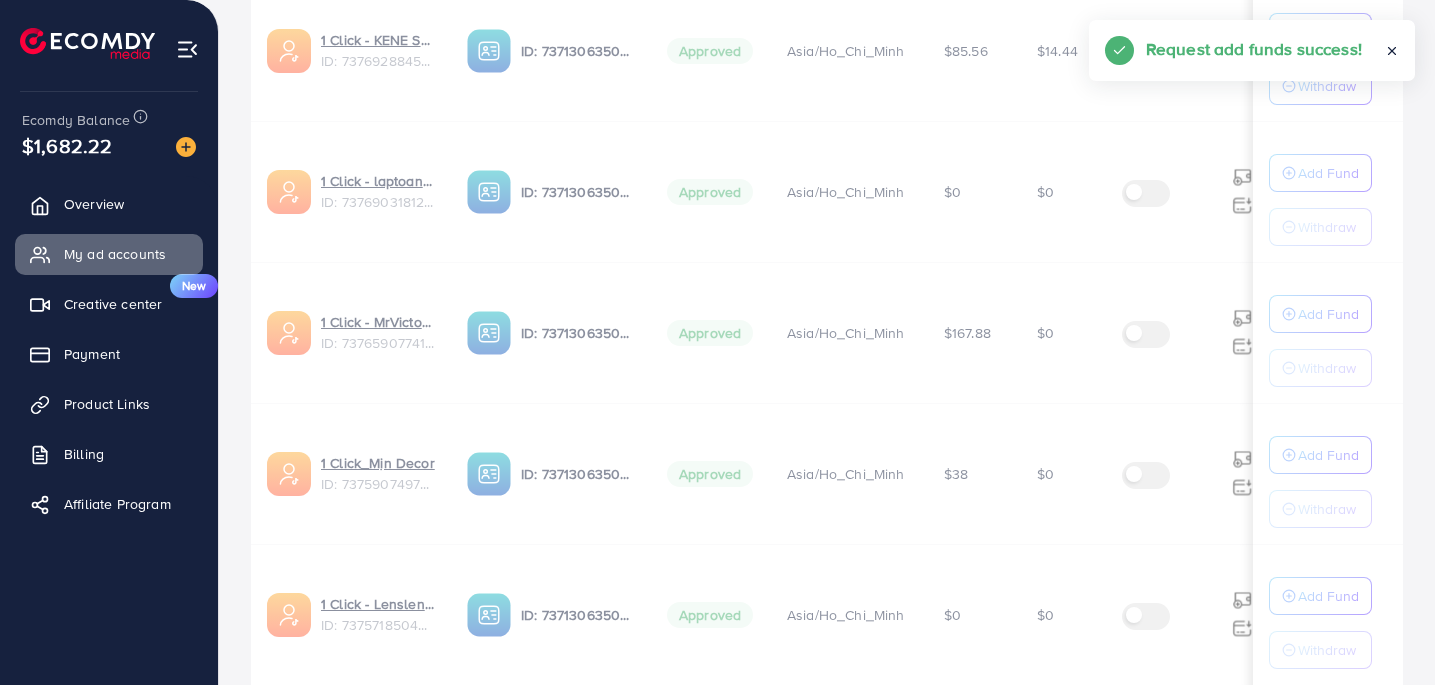 scroll, scrollTop: 9088, scrollLeft: 0, axis: vertical 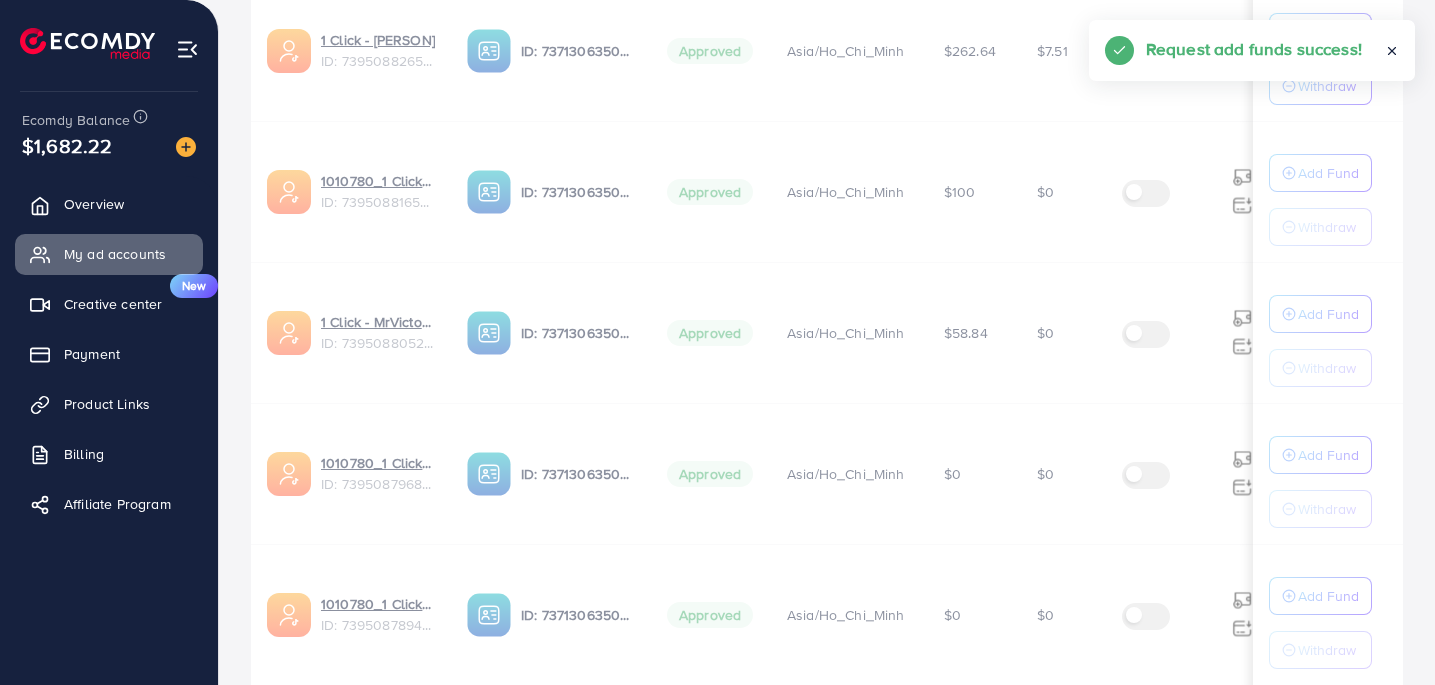 click 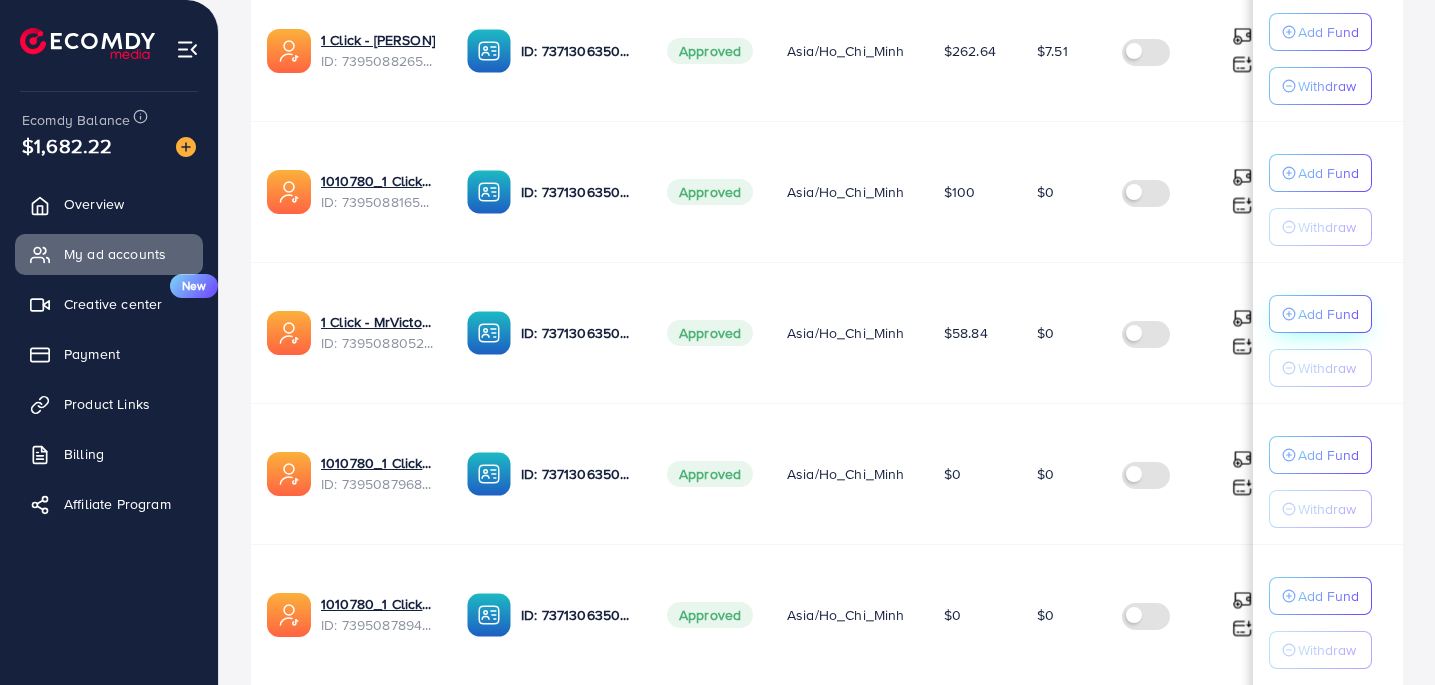 click on "Add Fund" at bounding box center [1328, -8569] 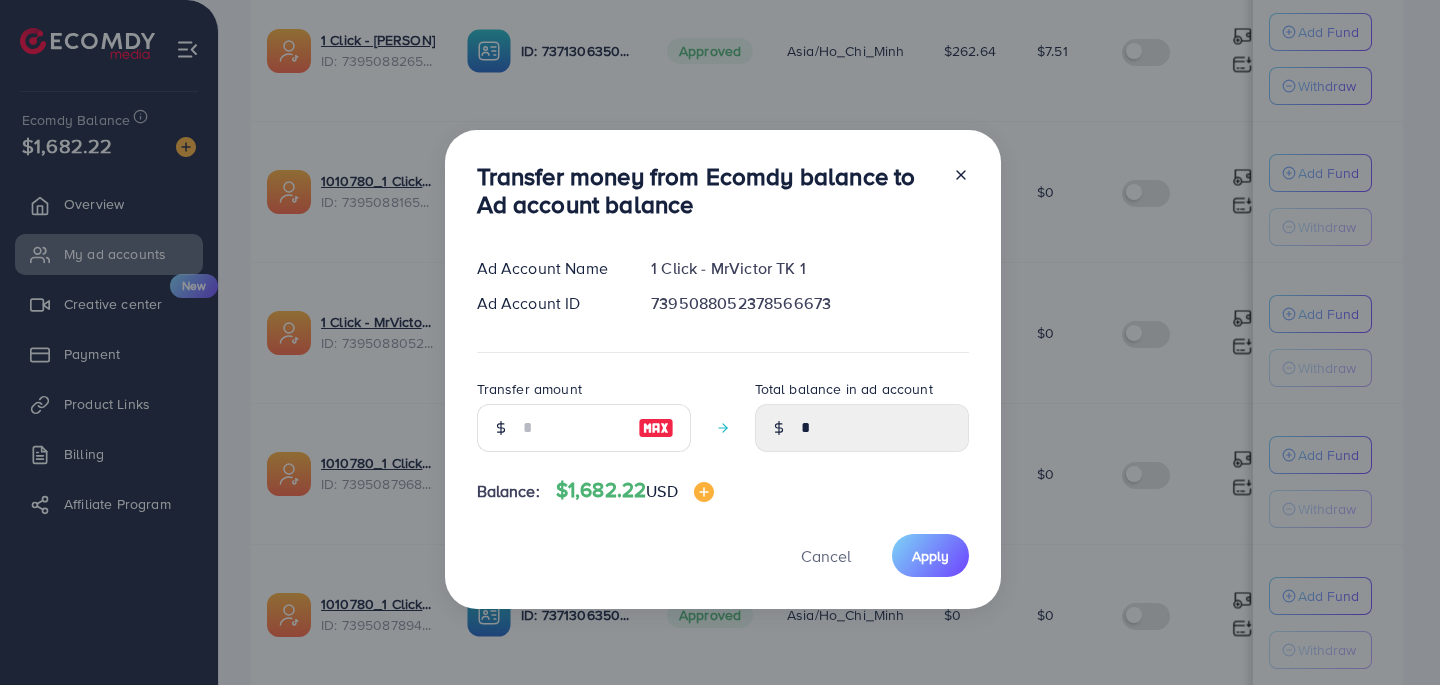 drag, startPoint x: 482, startPoint y: 452, endPoint x: 516, endPoint y: 444, distance: 34.928497 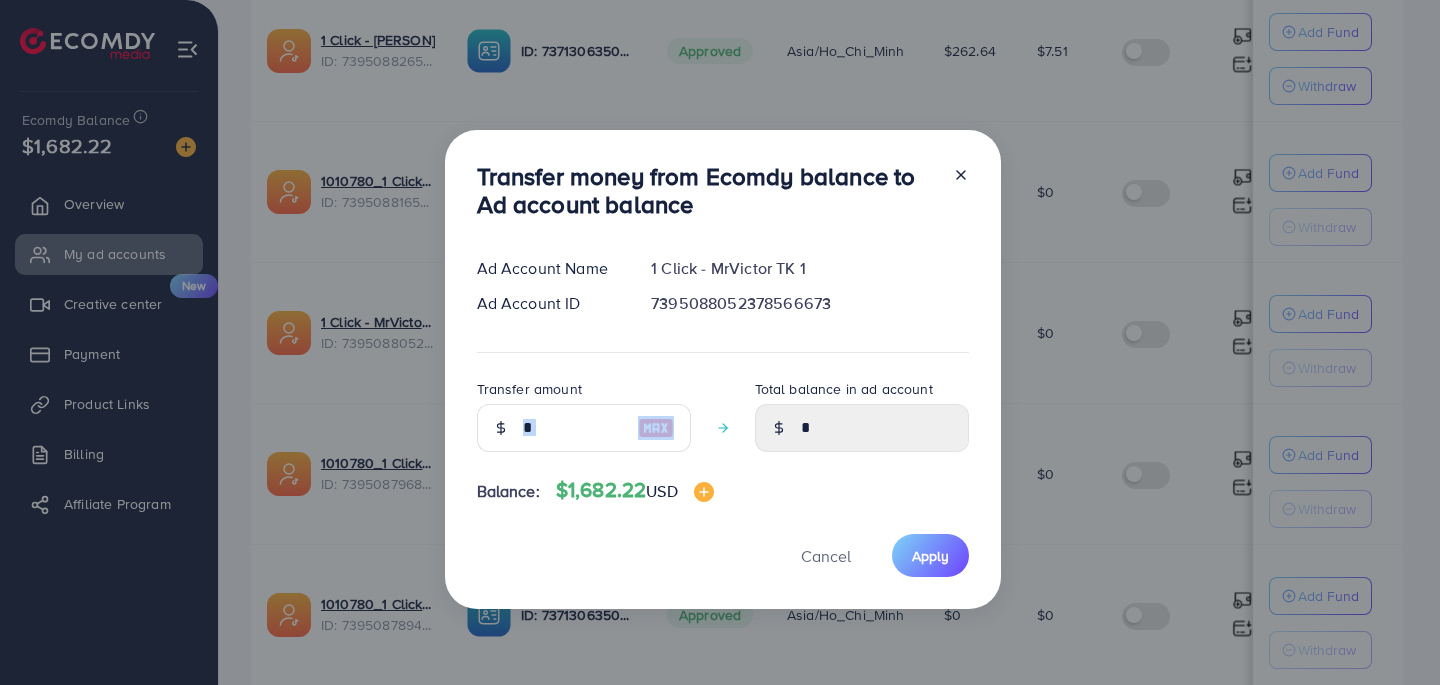 click at bounding box center (573, 428) 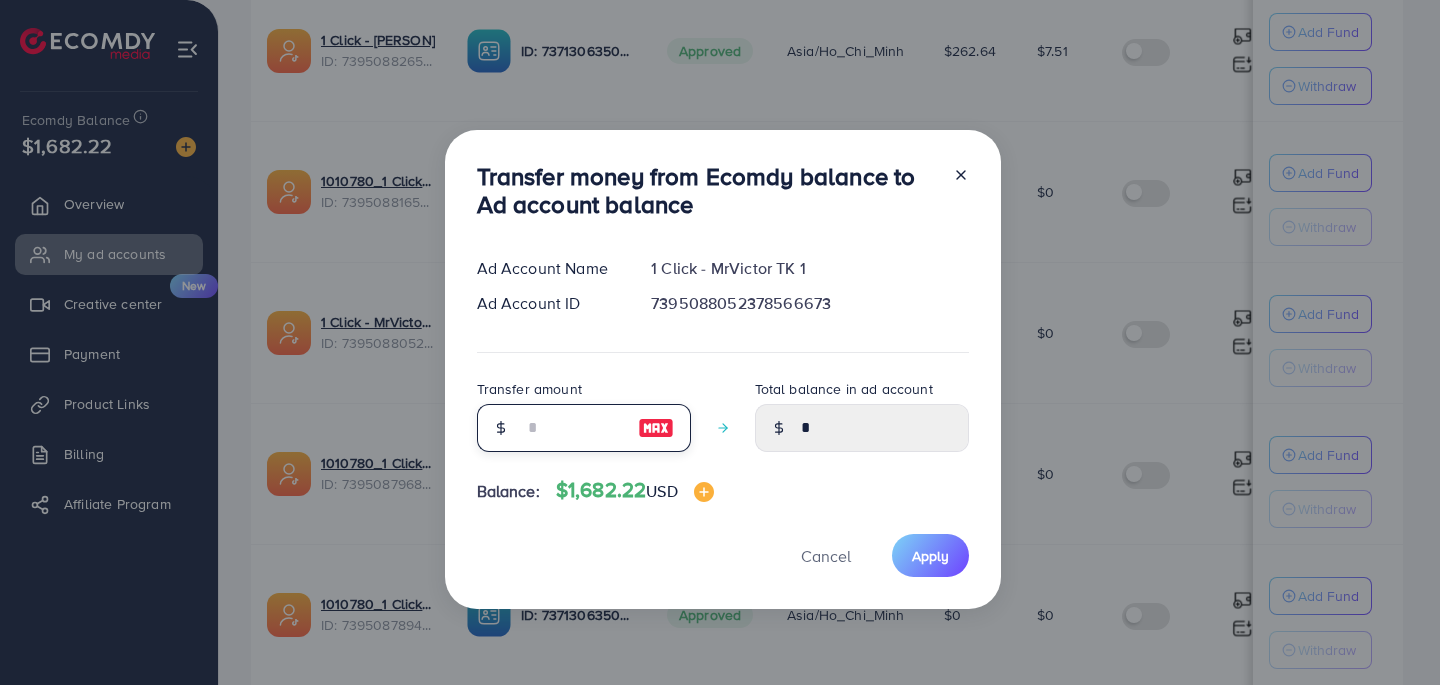 type on "**" 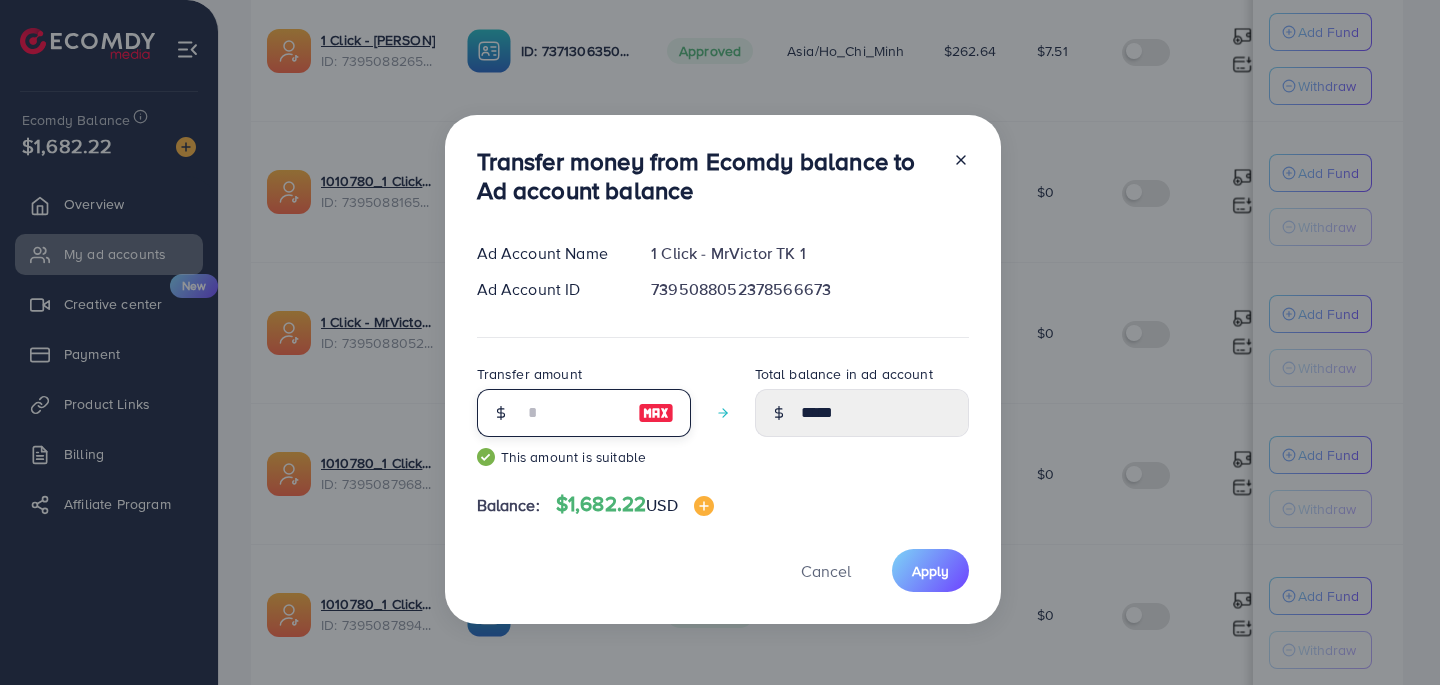 type on "***" 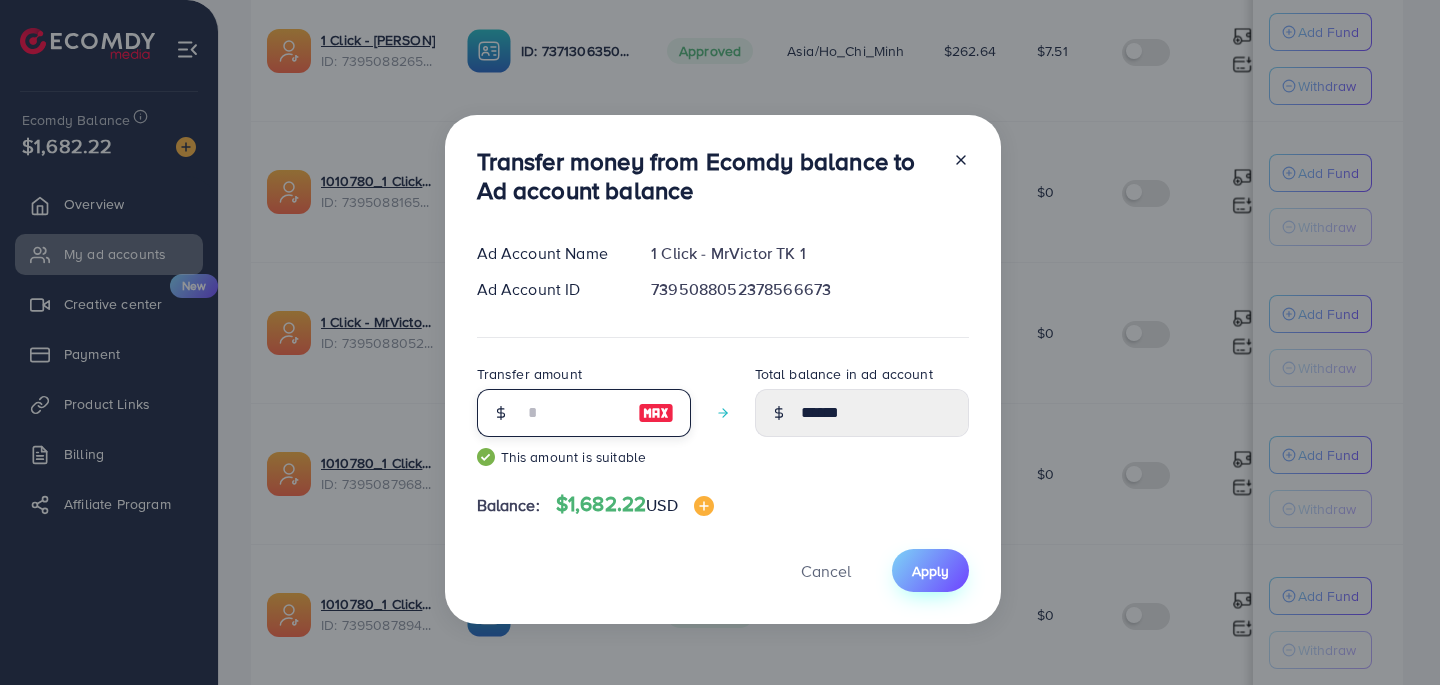 type on "***" 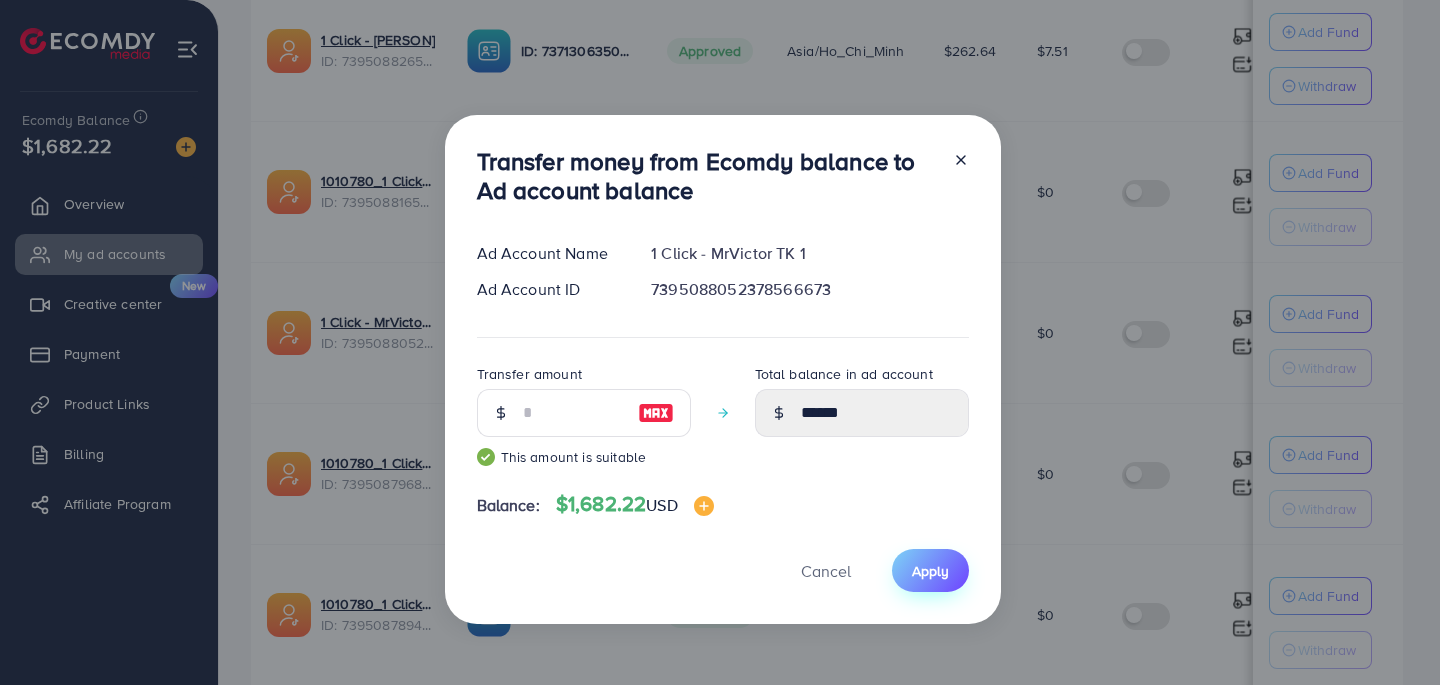 click on "Apply" at bounding box center (930, 571) 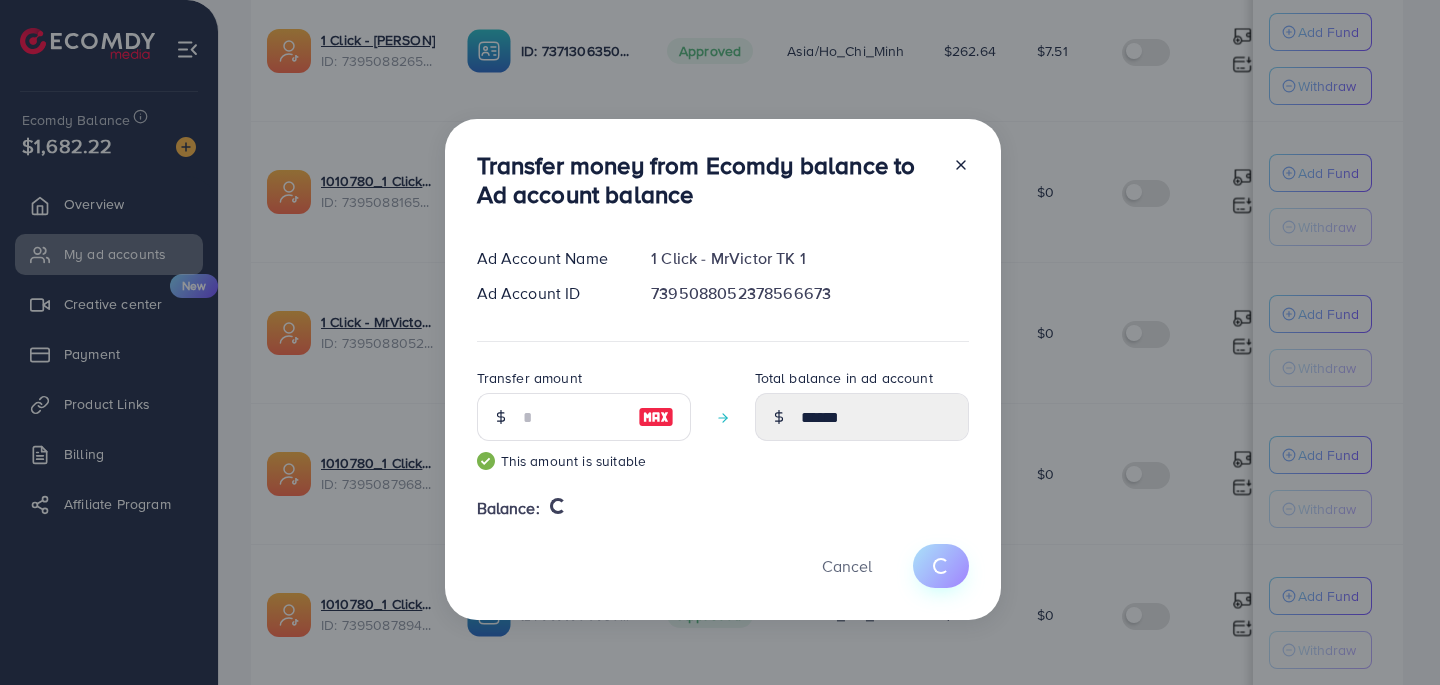 type 